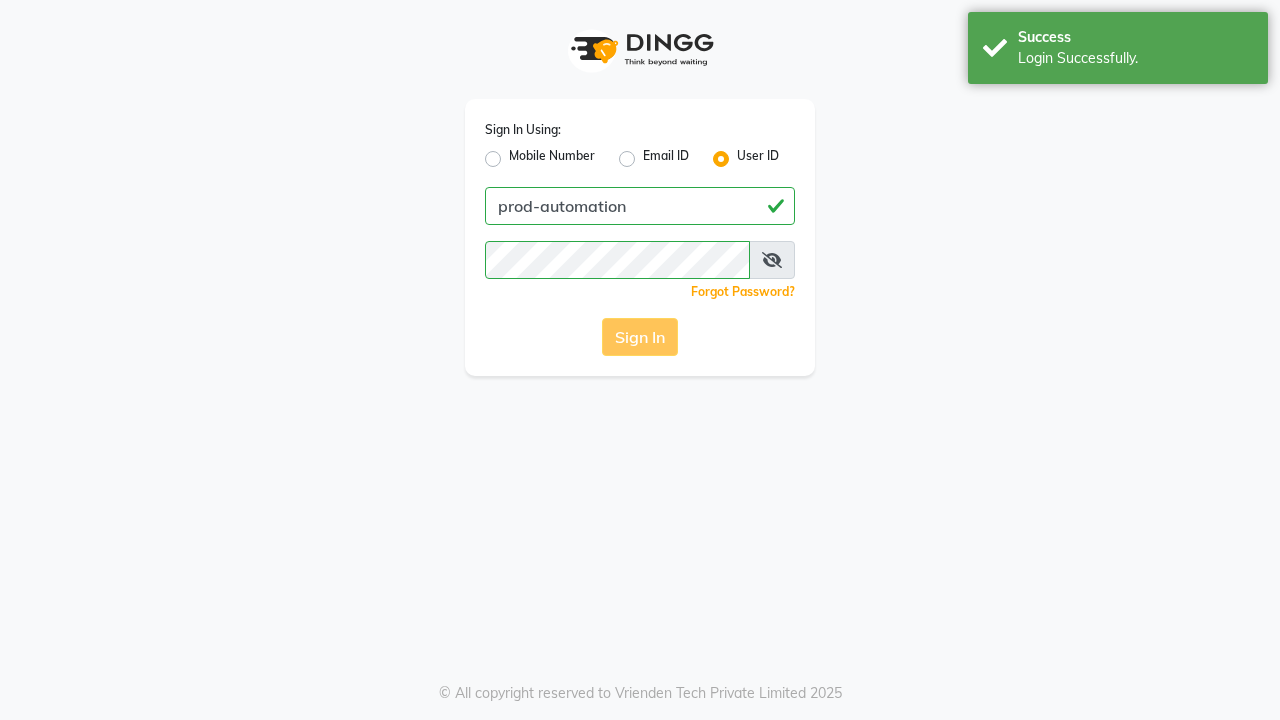 scroll, scrollTop: 0, scrollLeft: 0, axis: both 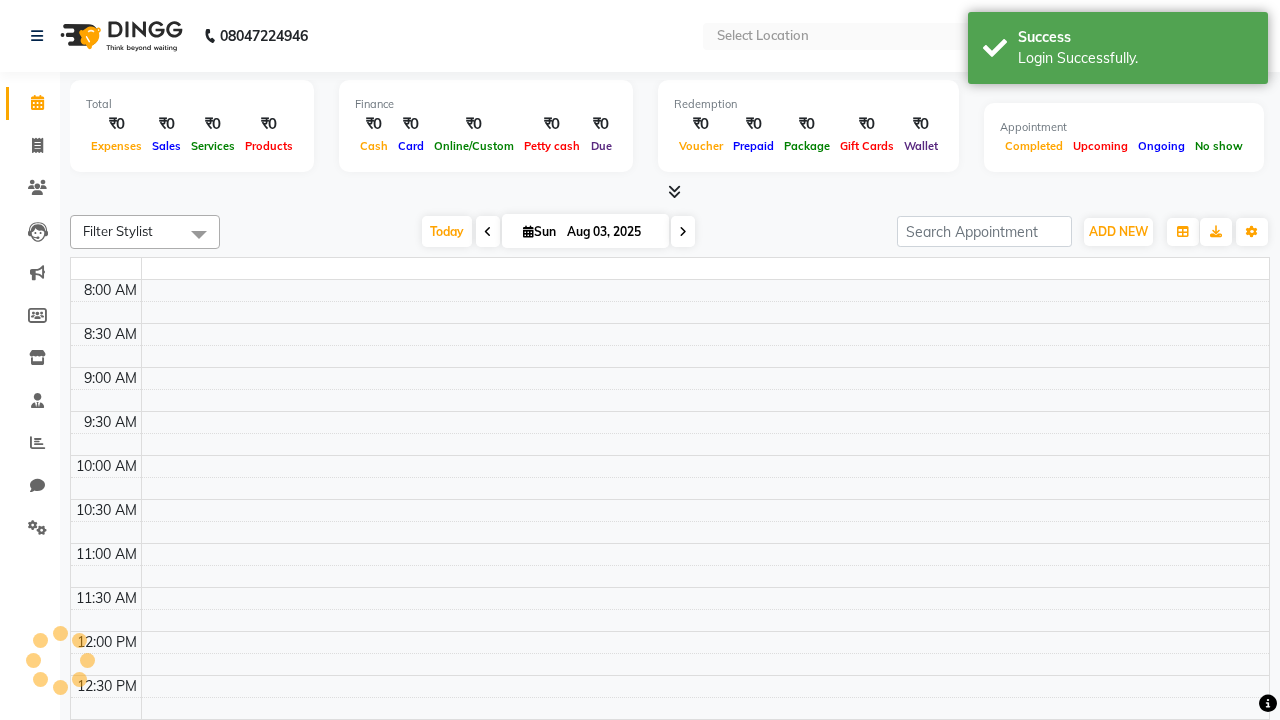 select on "en" 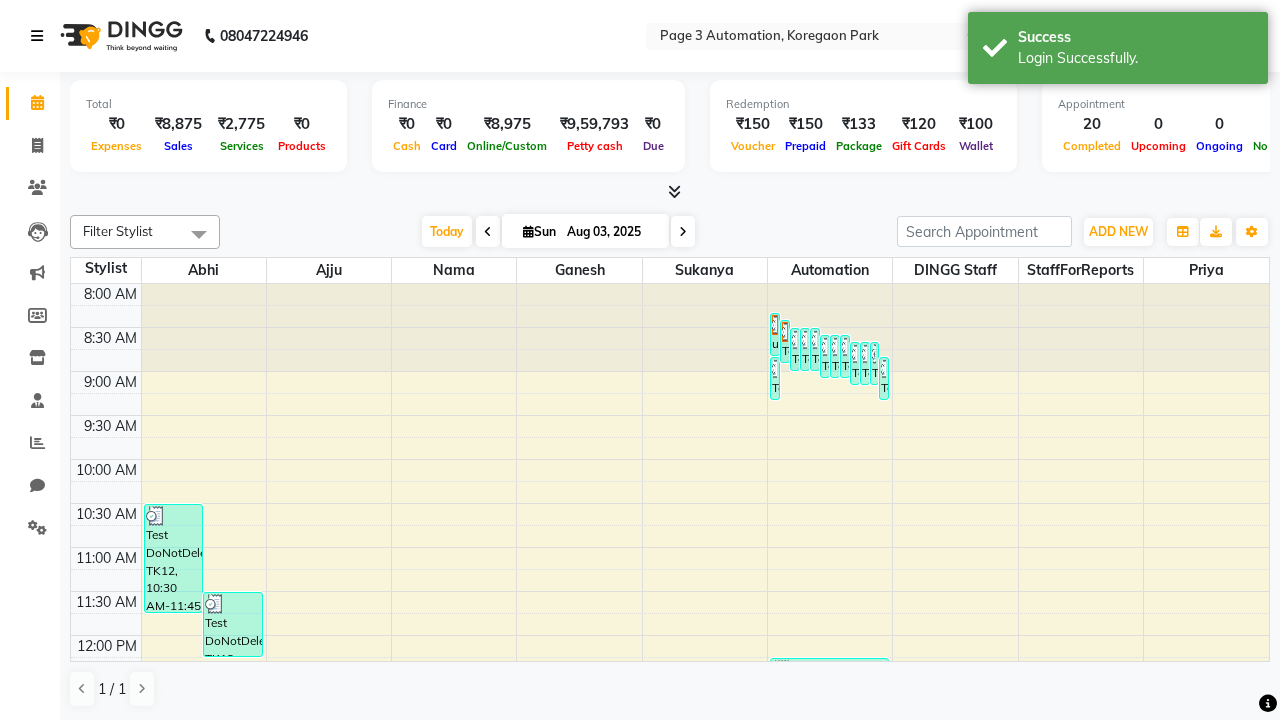 click at bounding box center [37, 36] 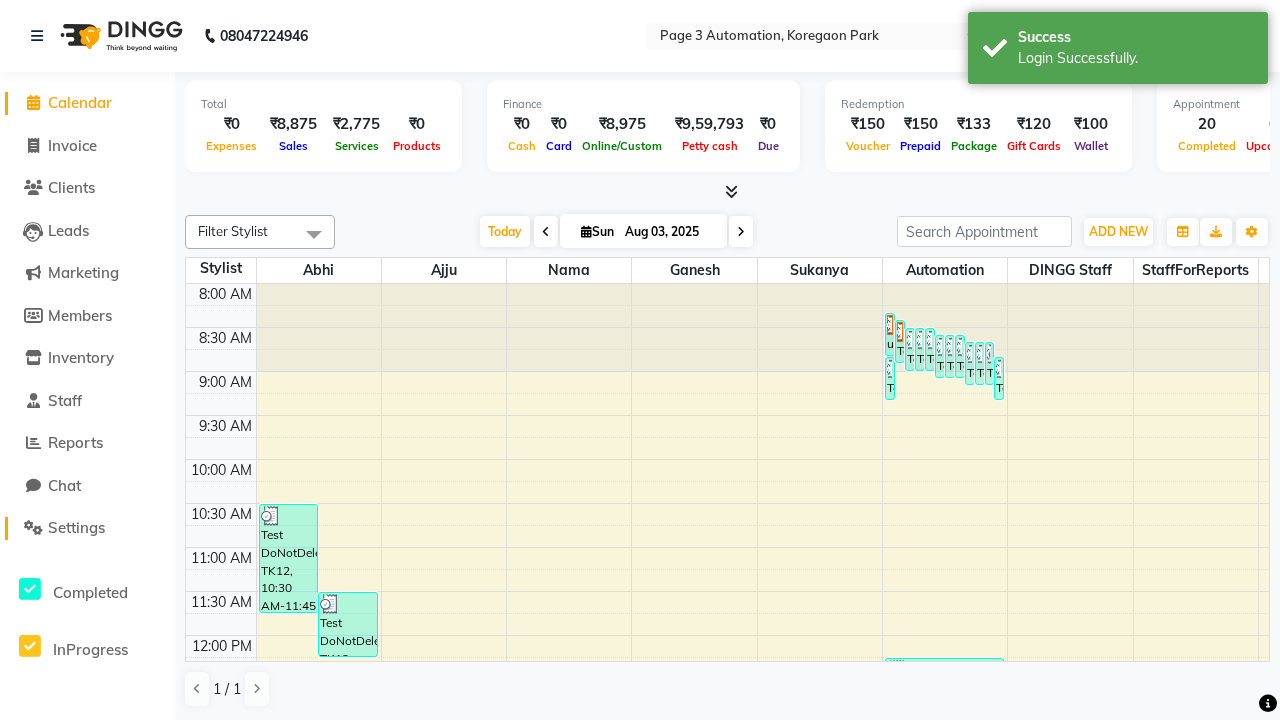 click on "Settings" 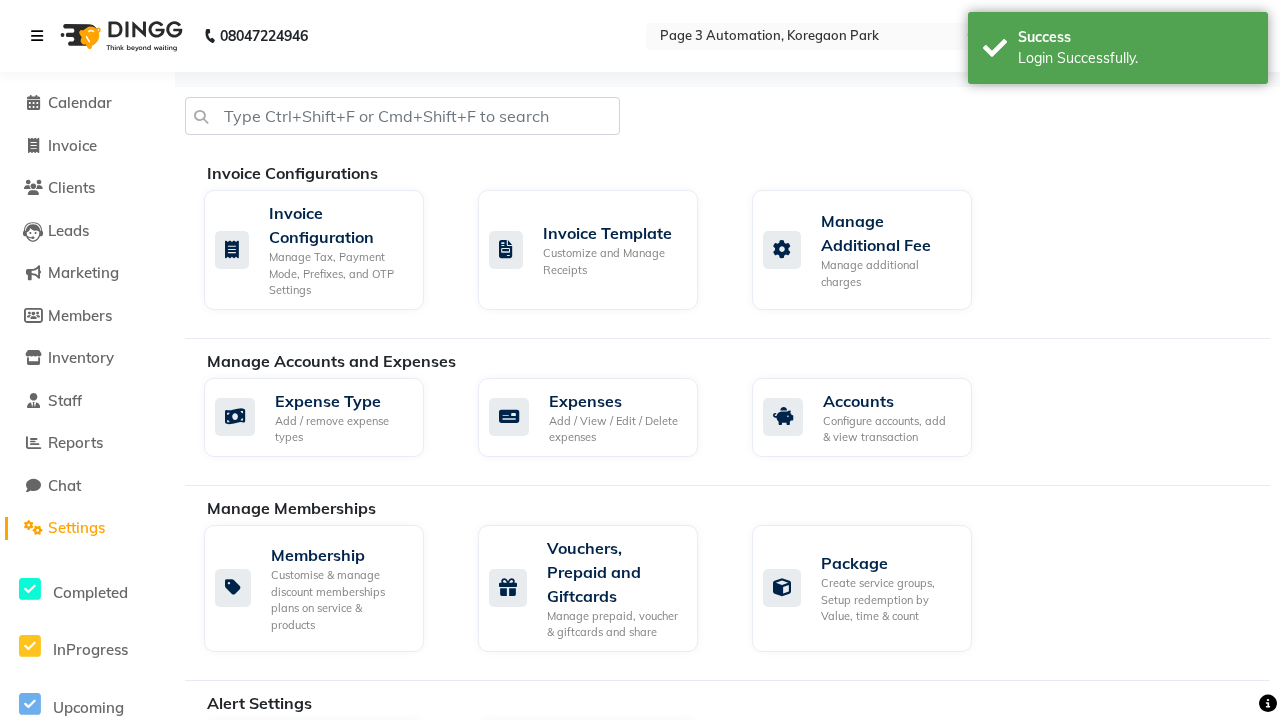 click at bounding box center [37, 36] 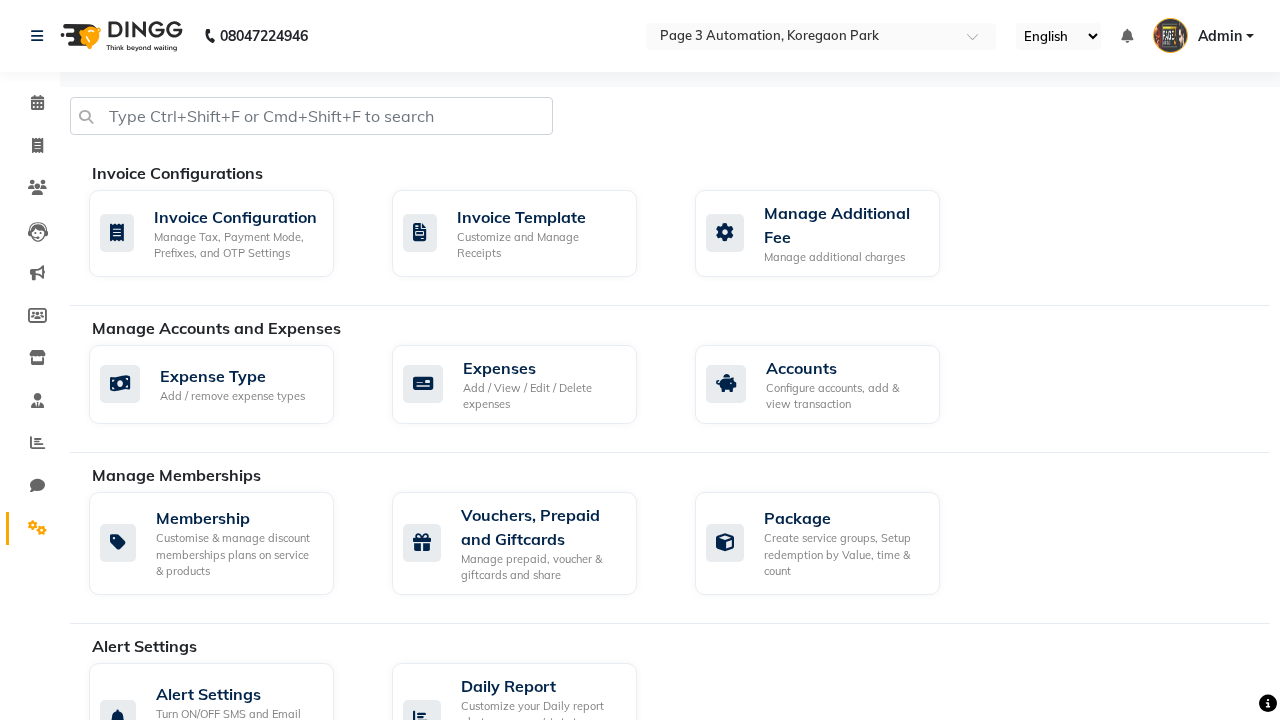 click 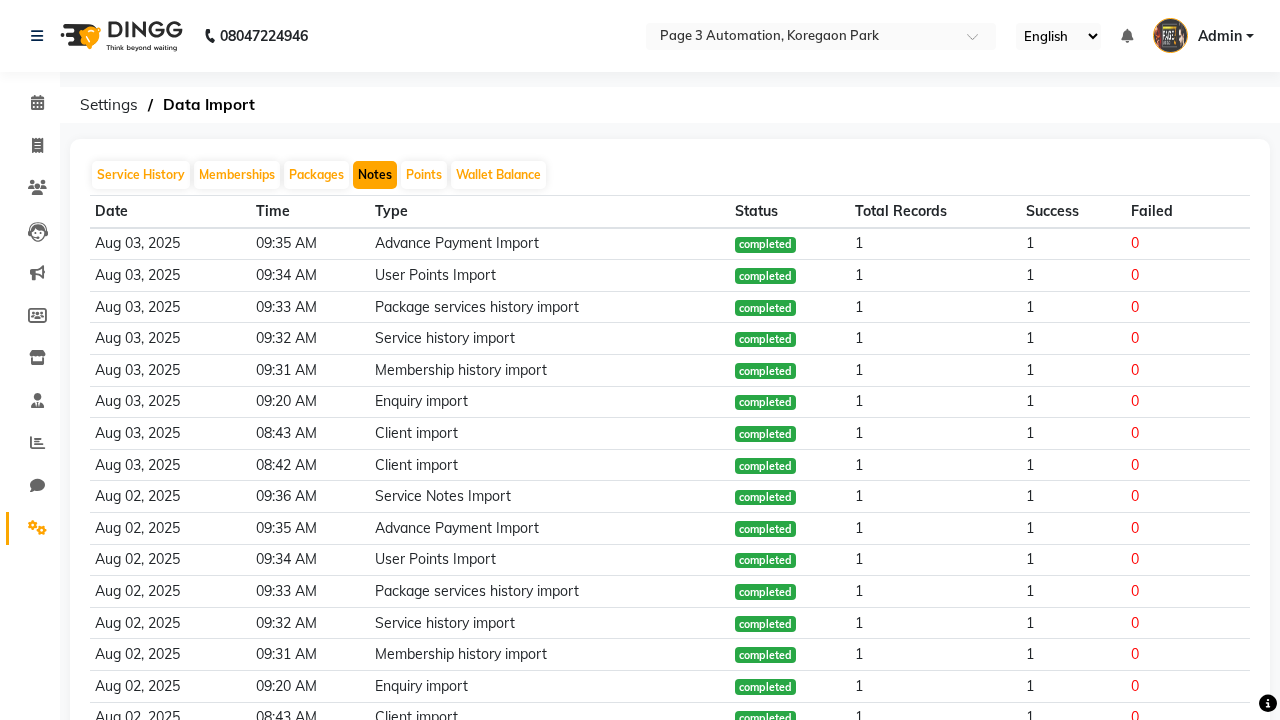 click on "Notes" 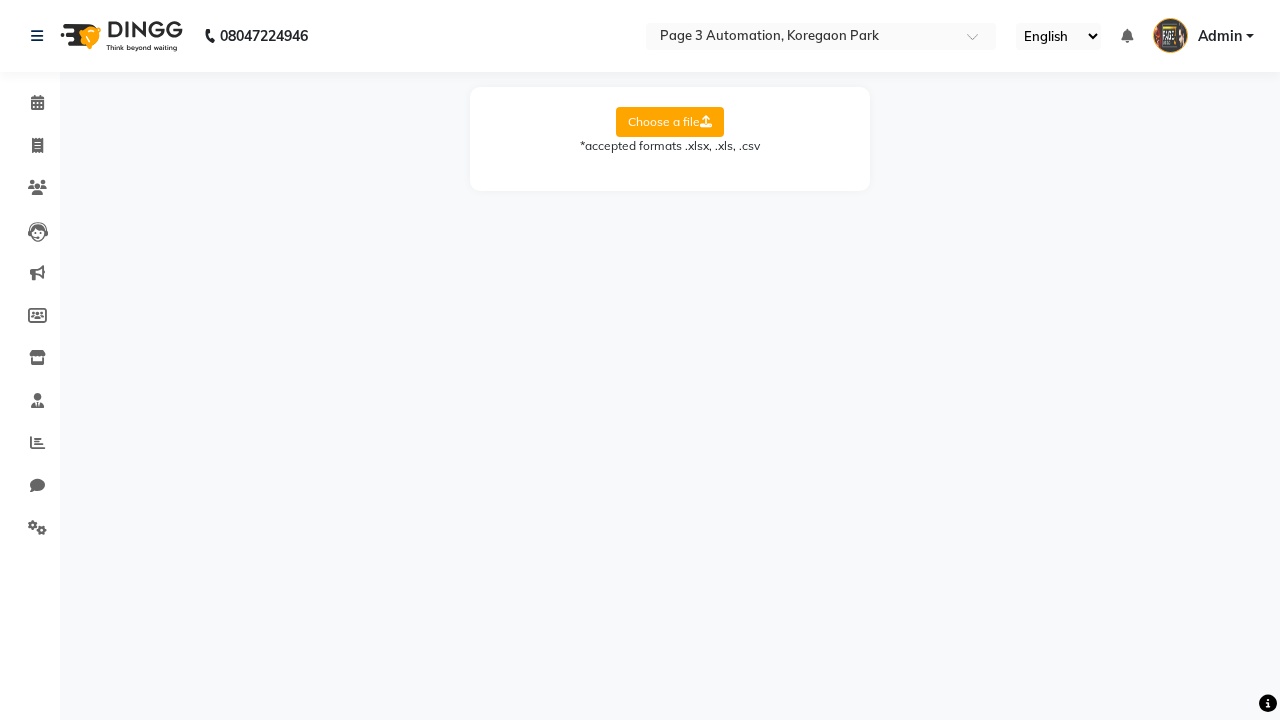 select on "Sheet1" 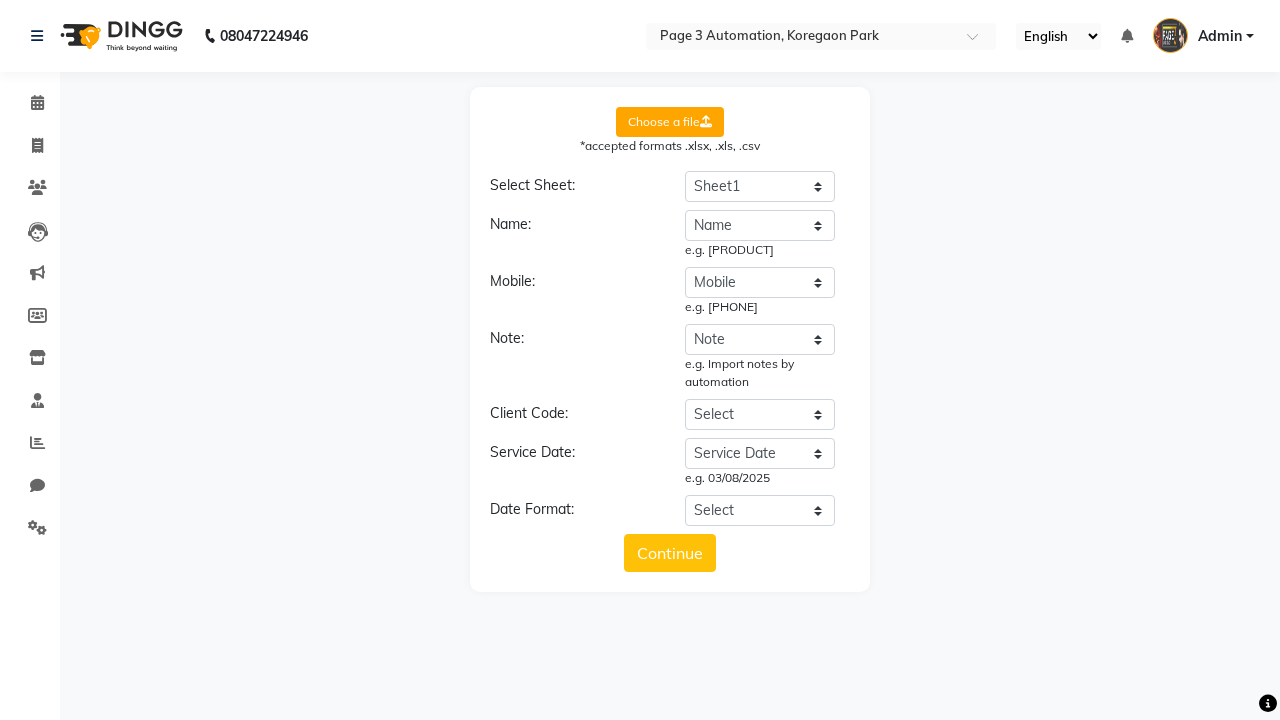 select on "DD/MM/YYYY" 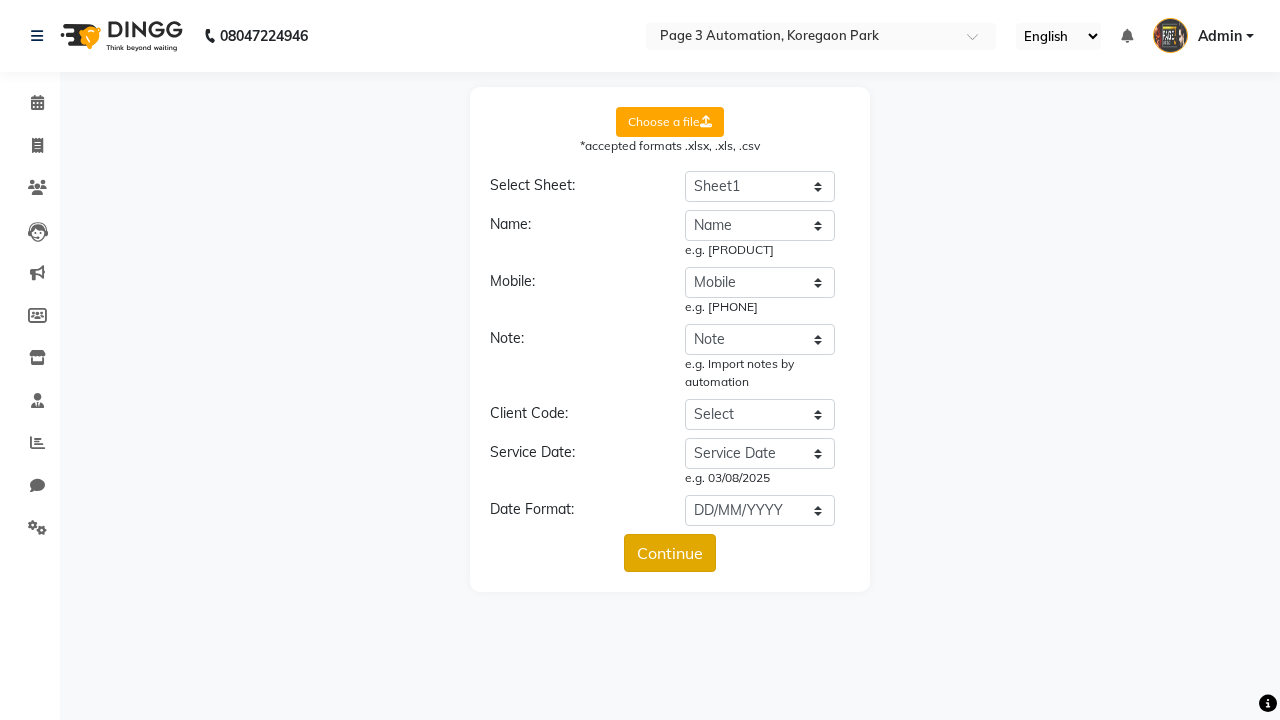 click on "Continue" 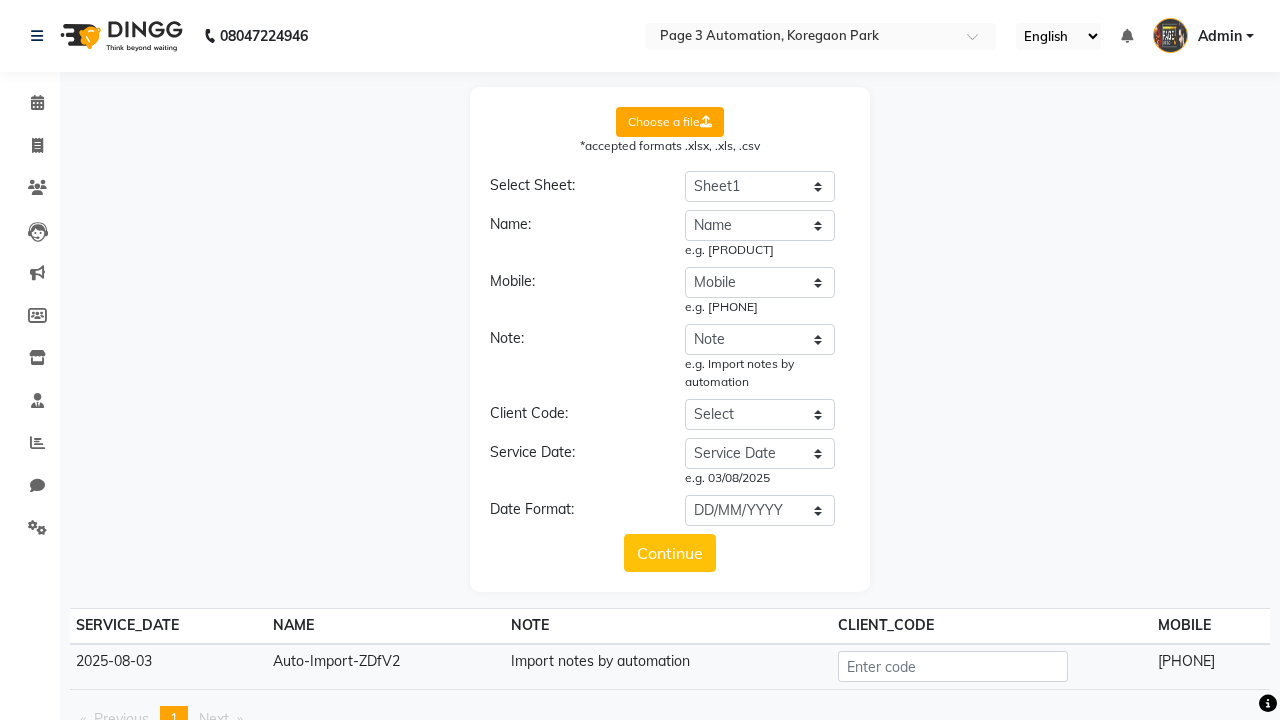 click on "Upload" 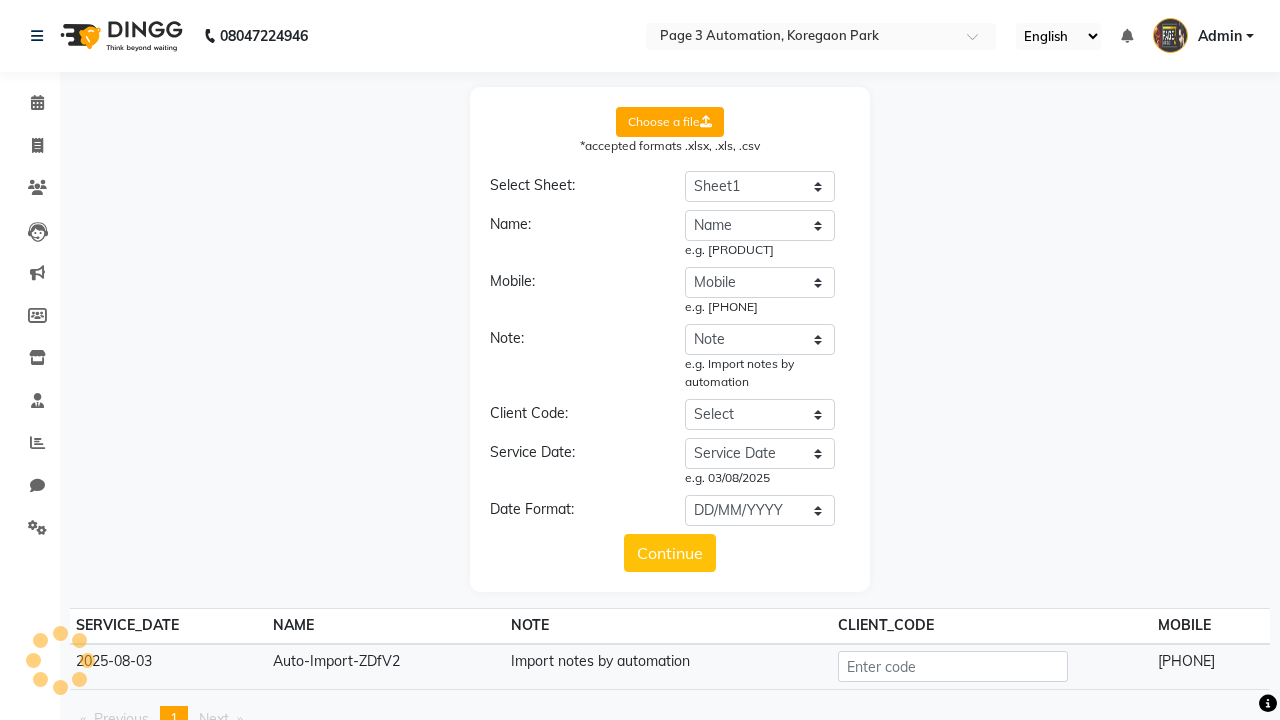 scroll, scrollTop: 97, scrollLeft: 0, axis: vertical 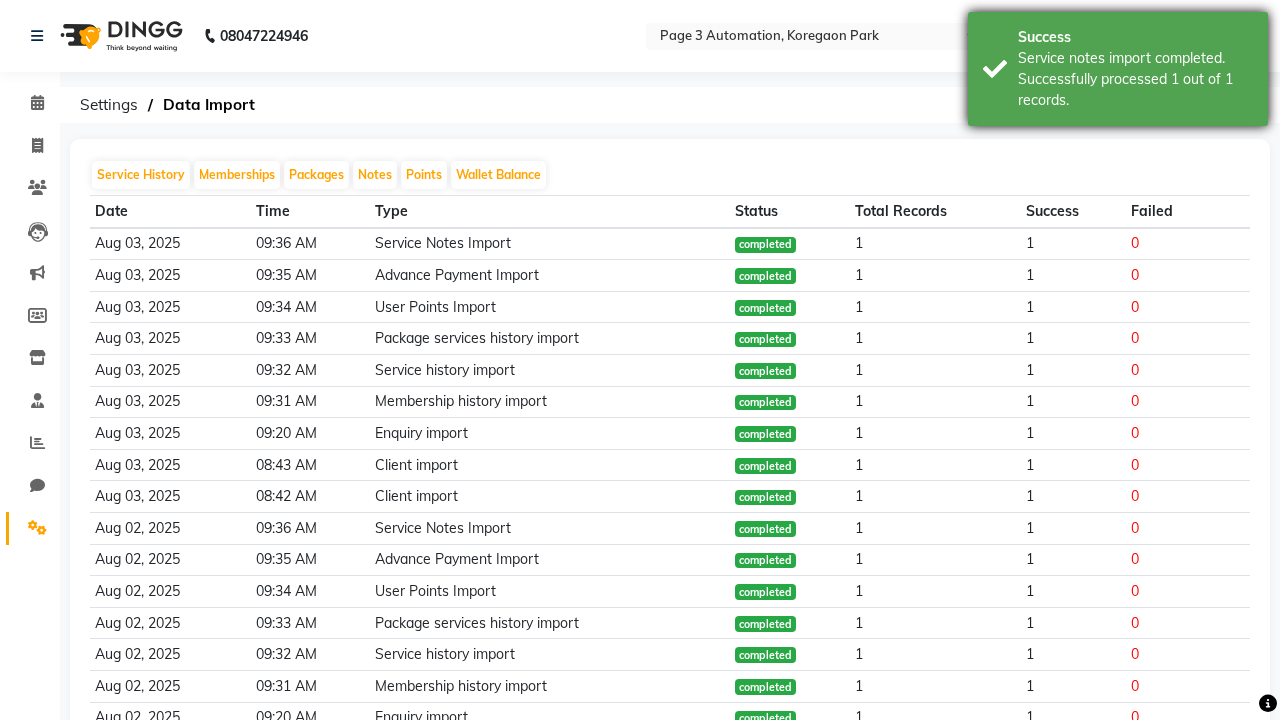 click on "Service notes import completed. Successfully processed 1 out of 1 records." at bounding box center [1135, 79] 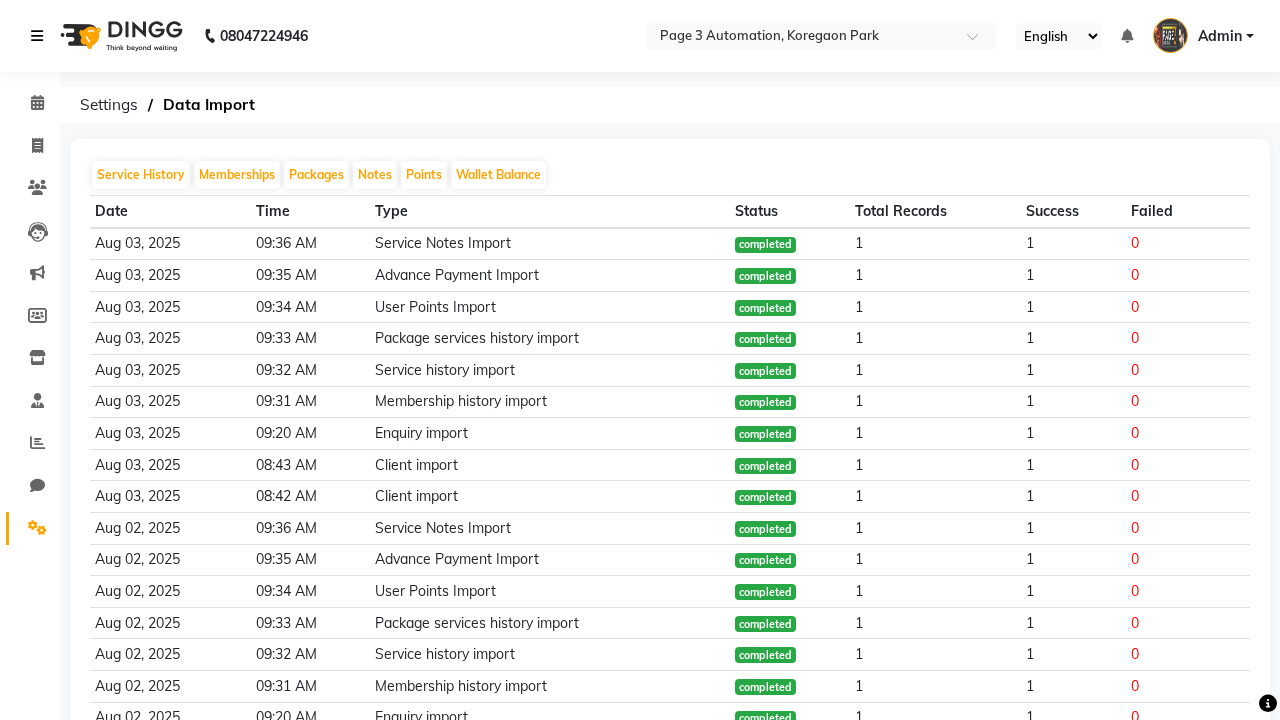 click at bounding box center (37, 36) 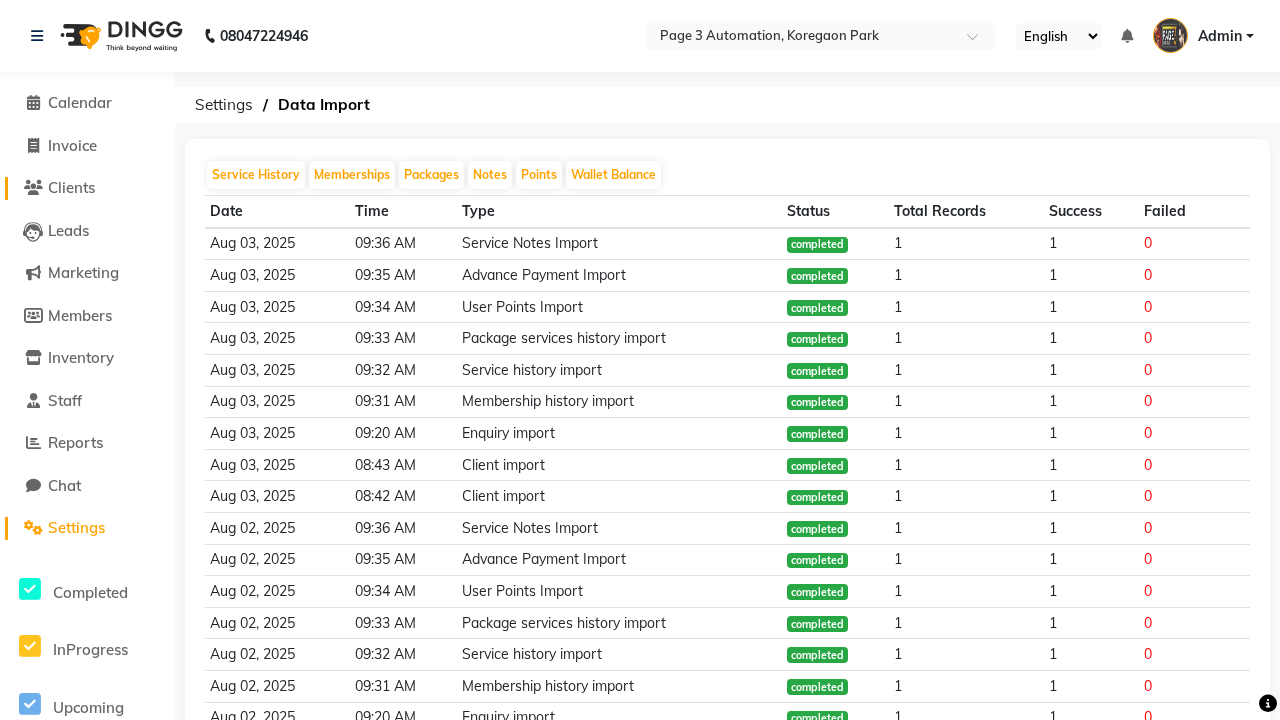 click on "Clients" 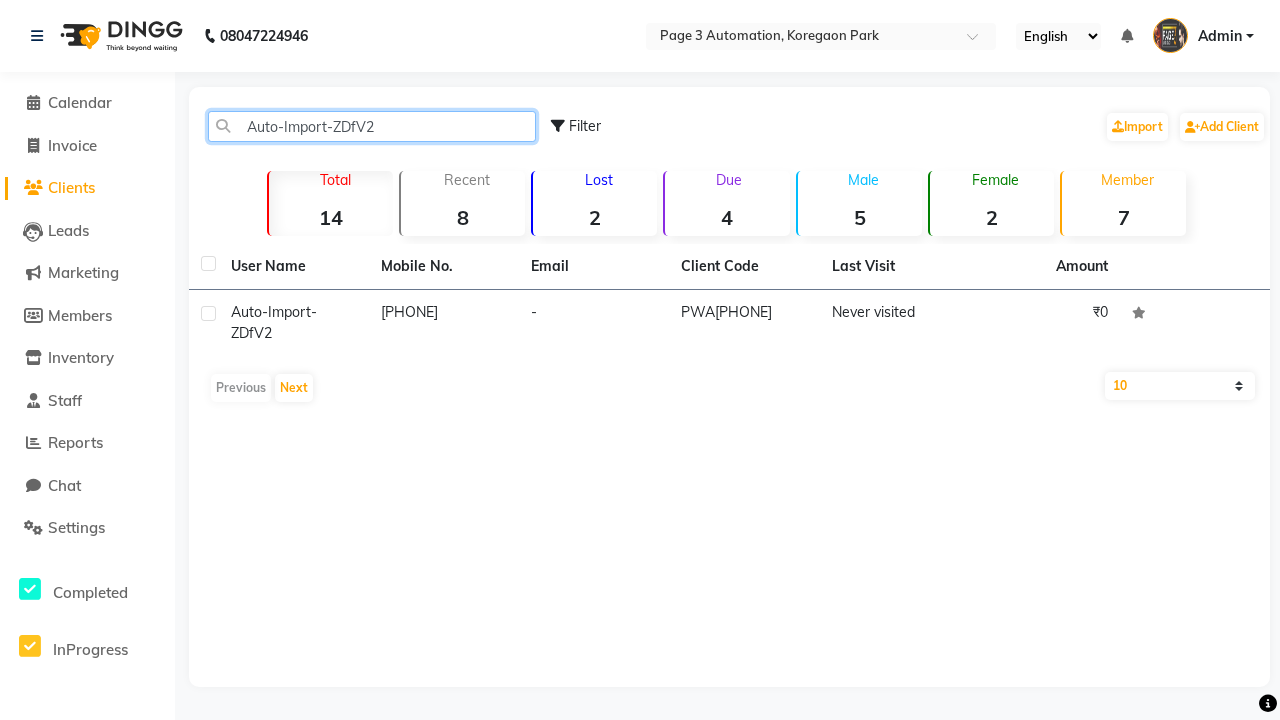 type on "Auto-Import-ZDfV2" 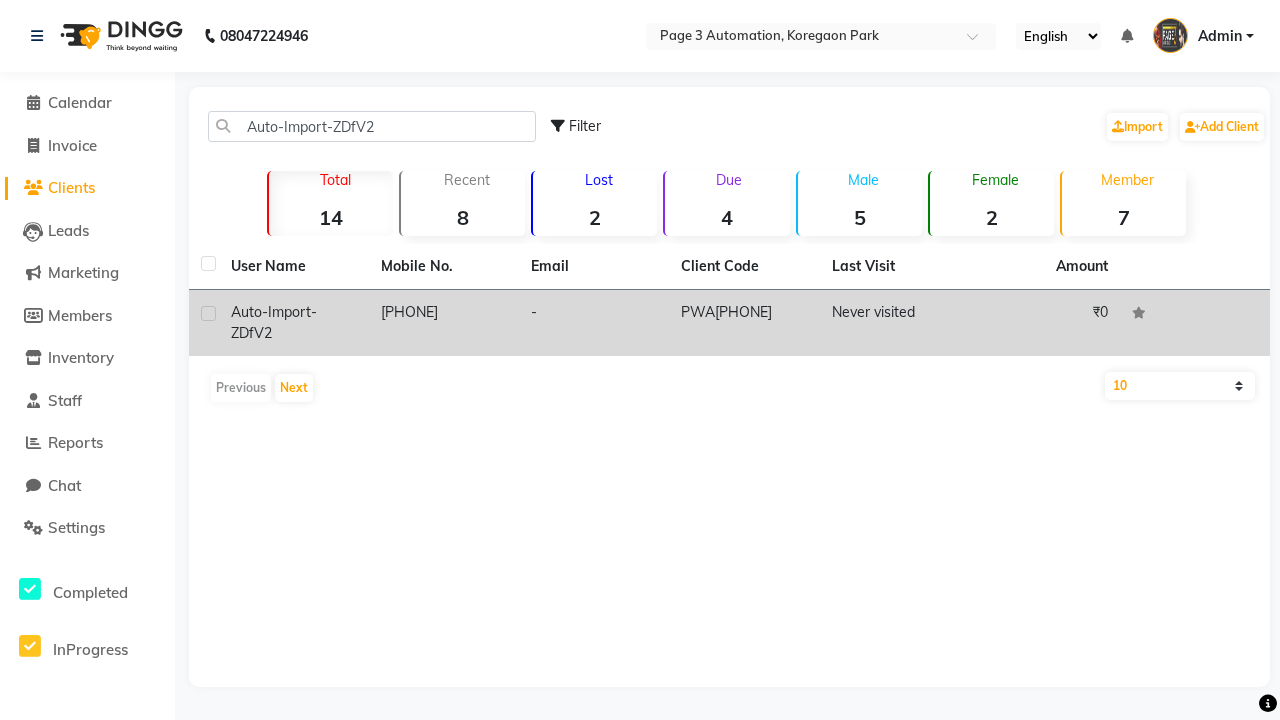 click on "PWA[PHONE]" 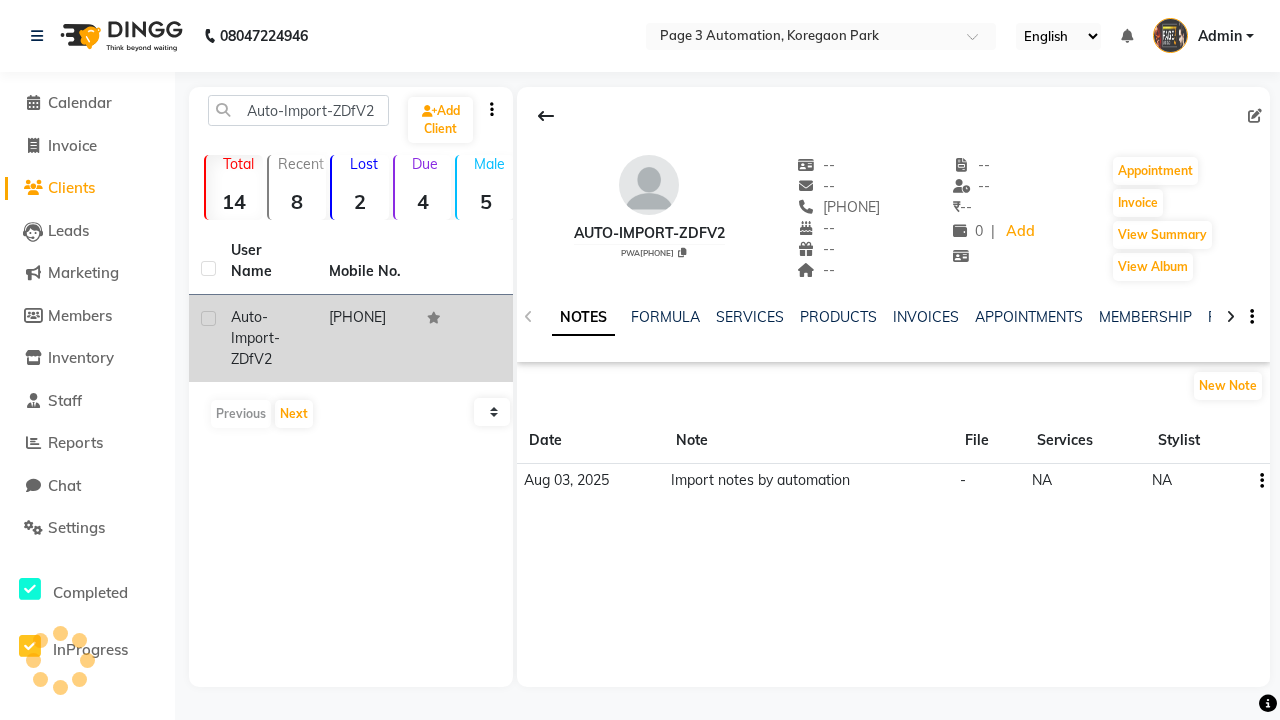click on "NOTES" 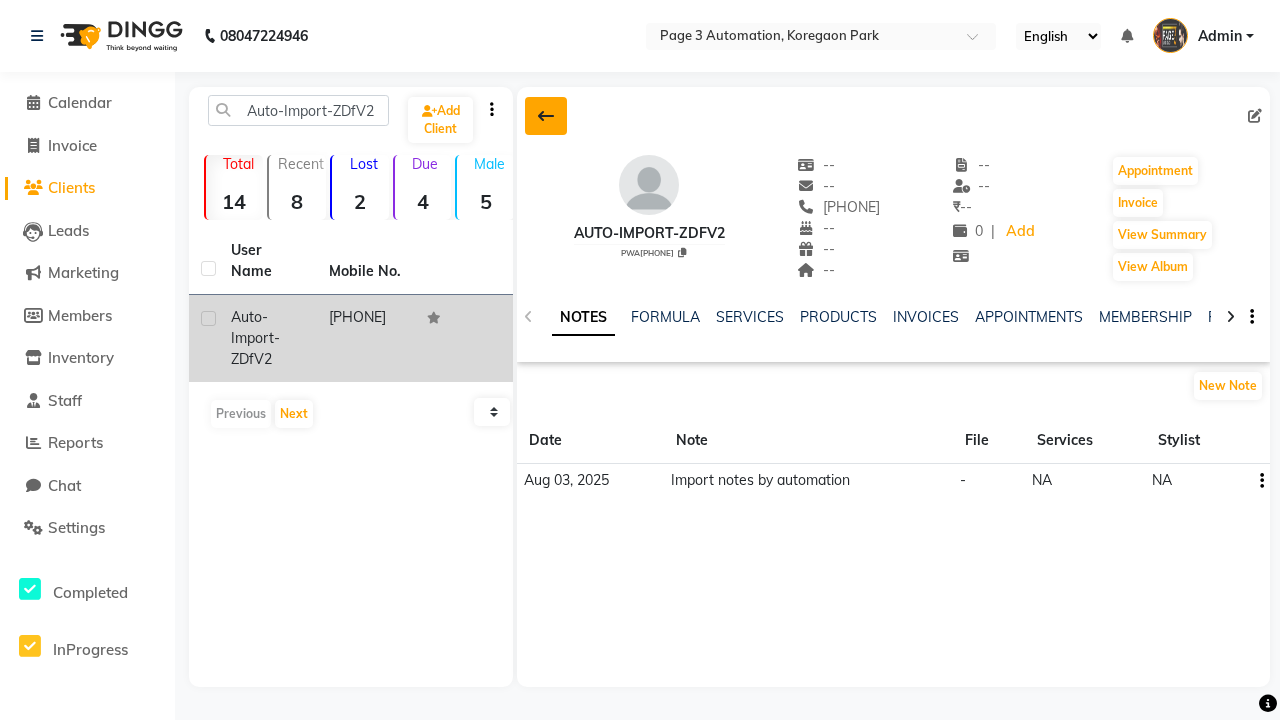 click 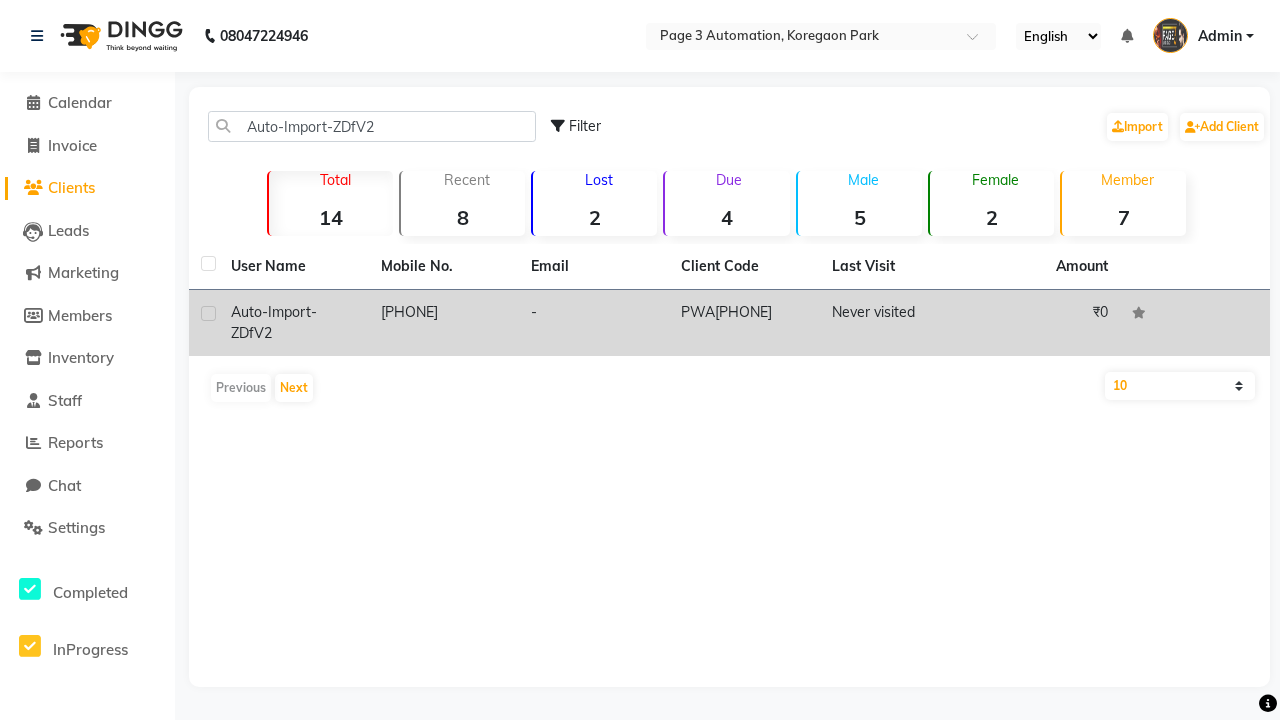 click 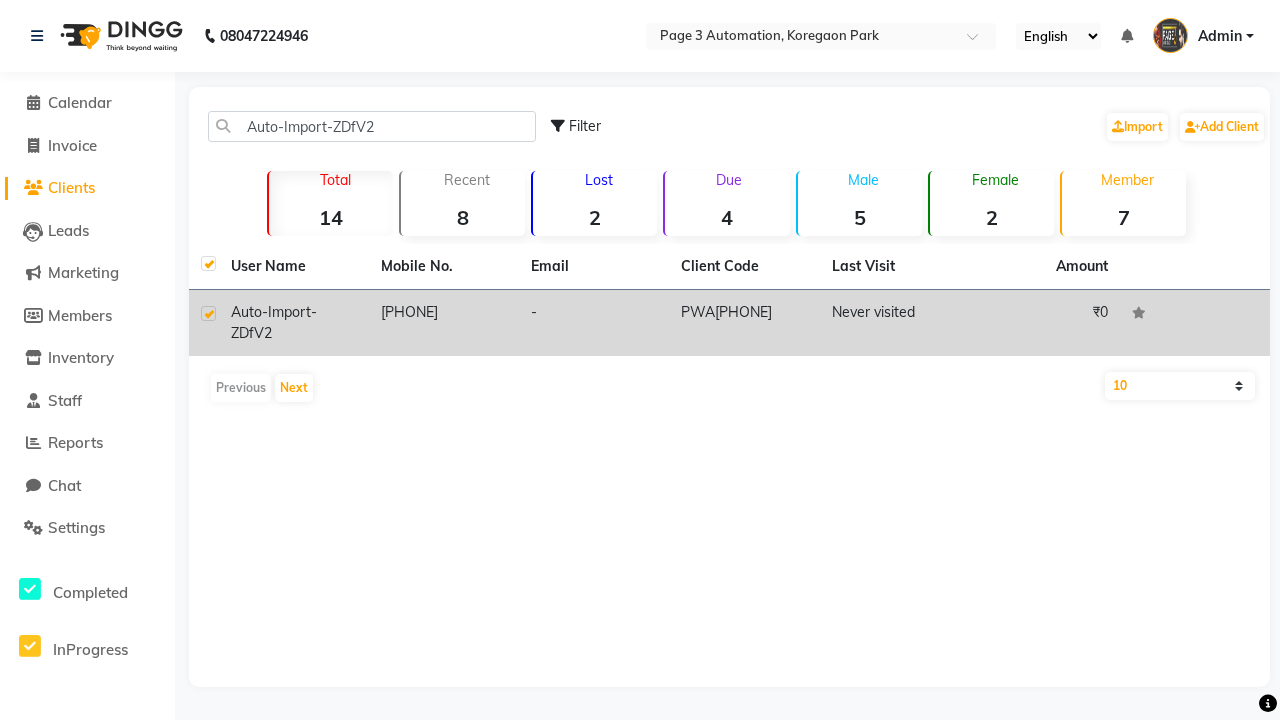 checkbox on "true" 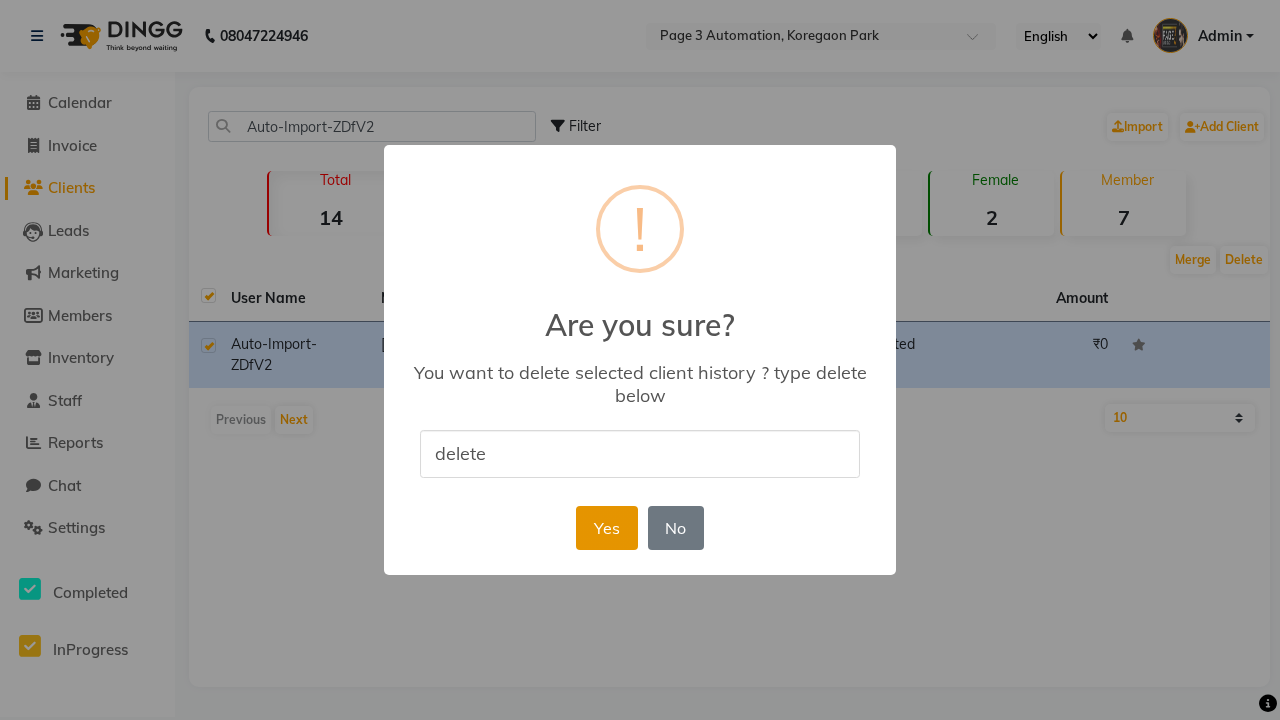 type on "delete" 